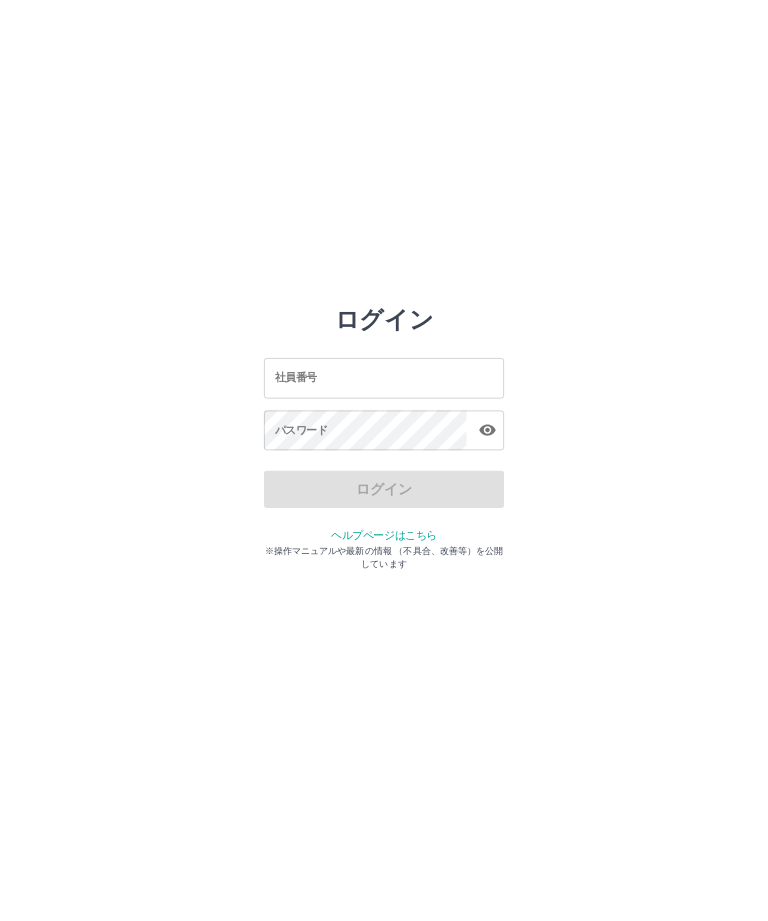scroll, scrollTop: 0, scrollLeft: 0, axis: both 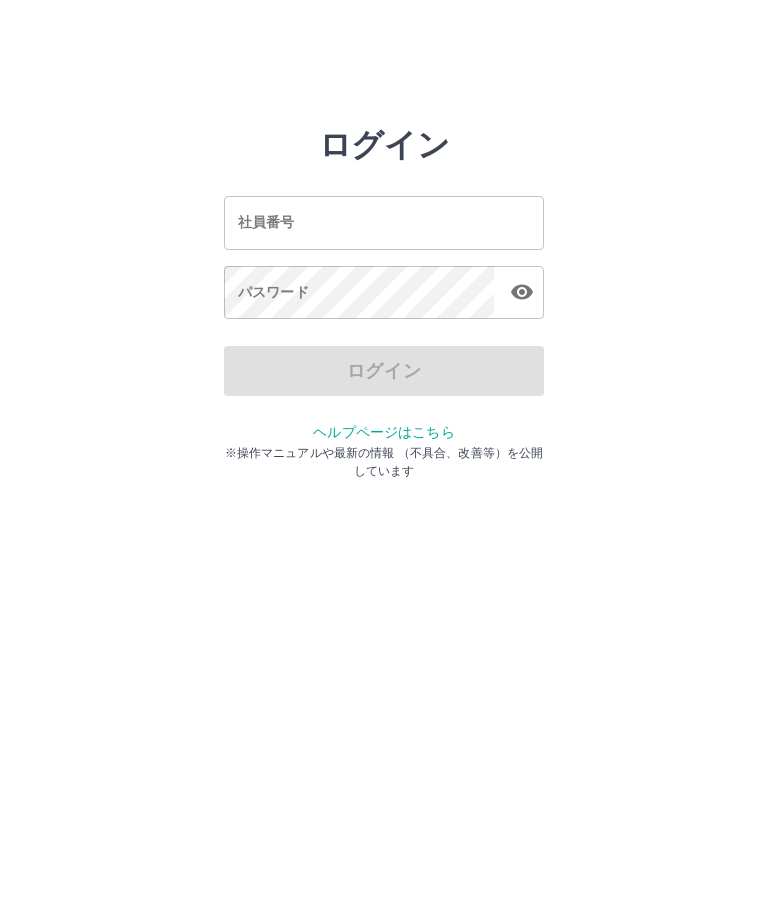 click on "社員番号" at bounding box center (384, 222) 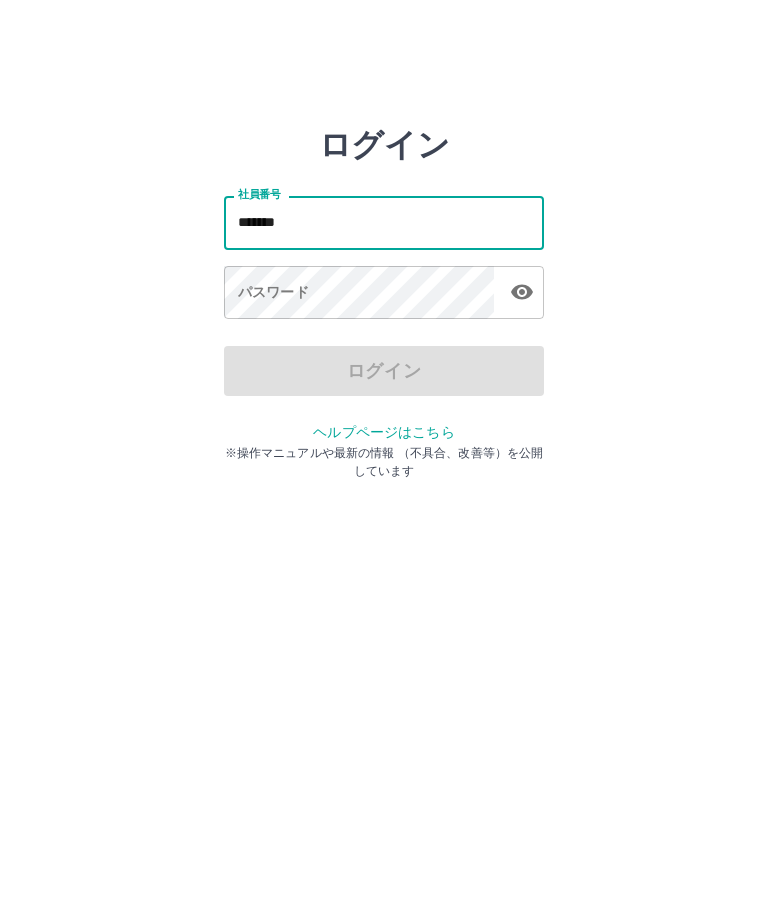 type on "*******" 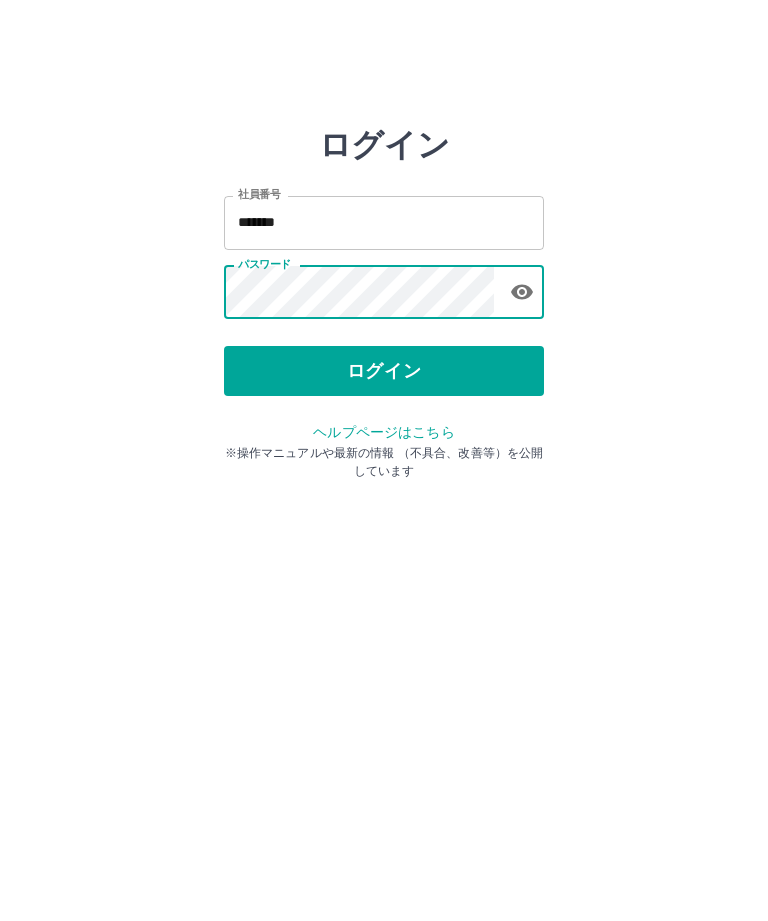 click on "ログイン" at bounding box center (384, 371) 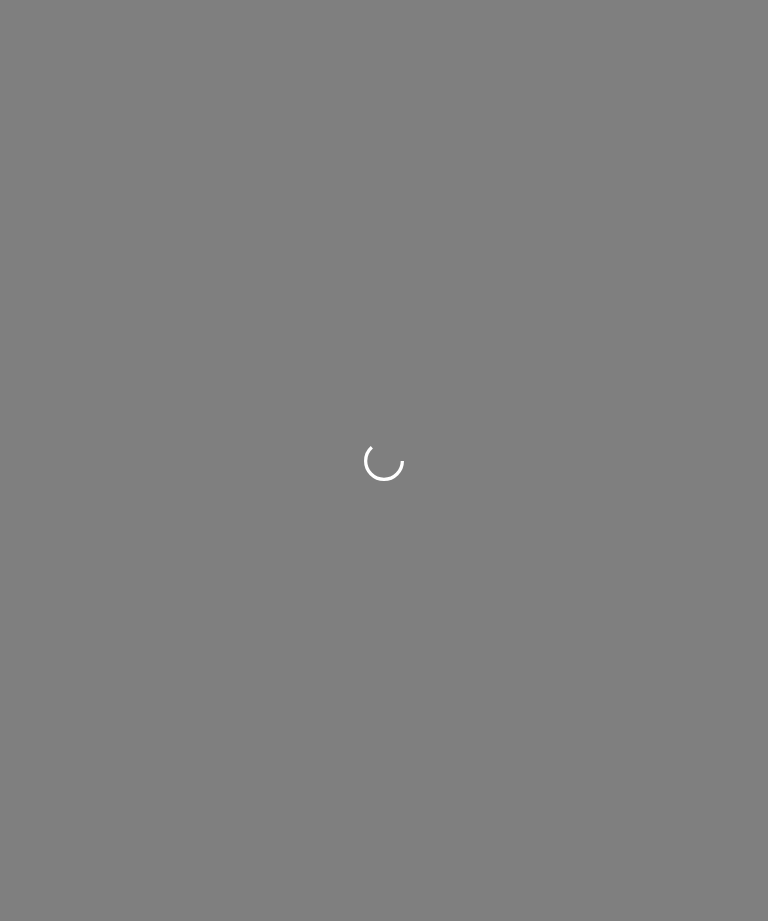 scroll, scrollTop: 0, scrollLeft: 0, axis: both 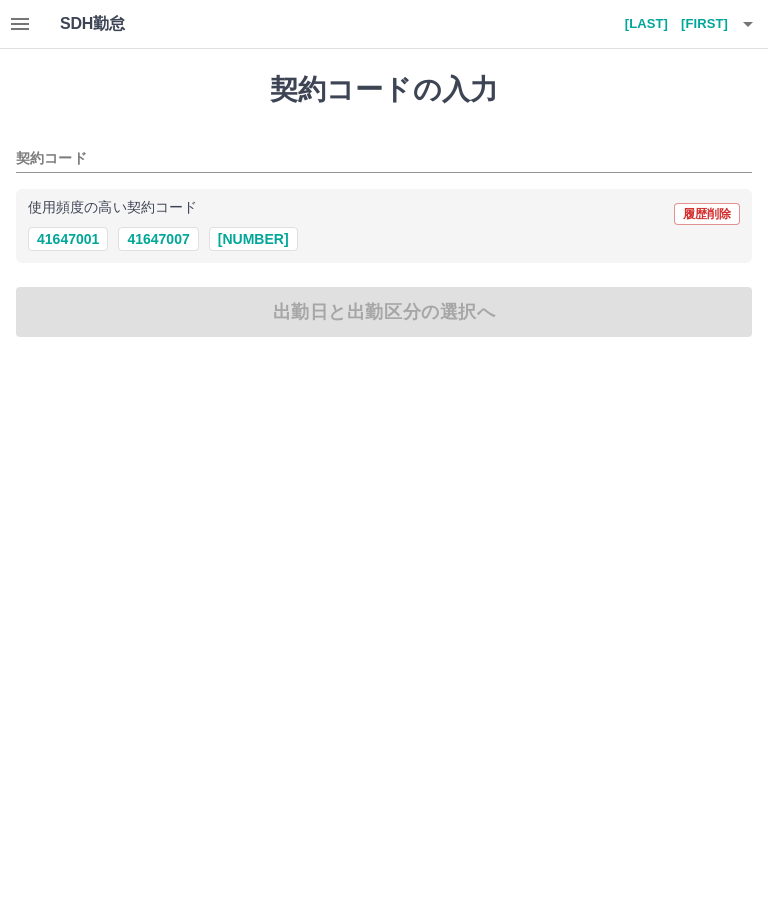 click on "[NUMBER]" at bounding box center (253, 239) 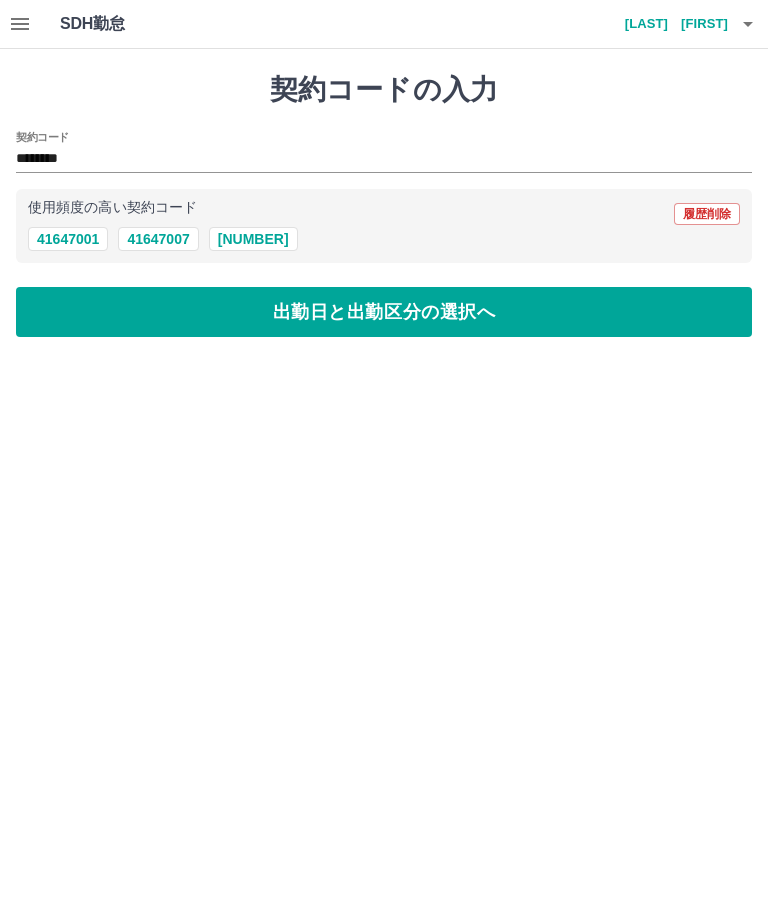 click on "出勤日と出勤区分の選択へ" at bounding box center [384, 312] 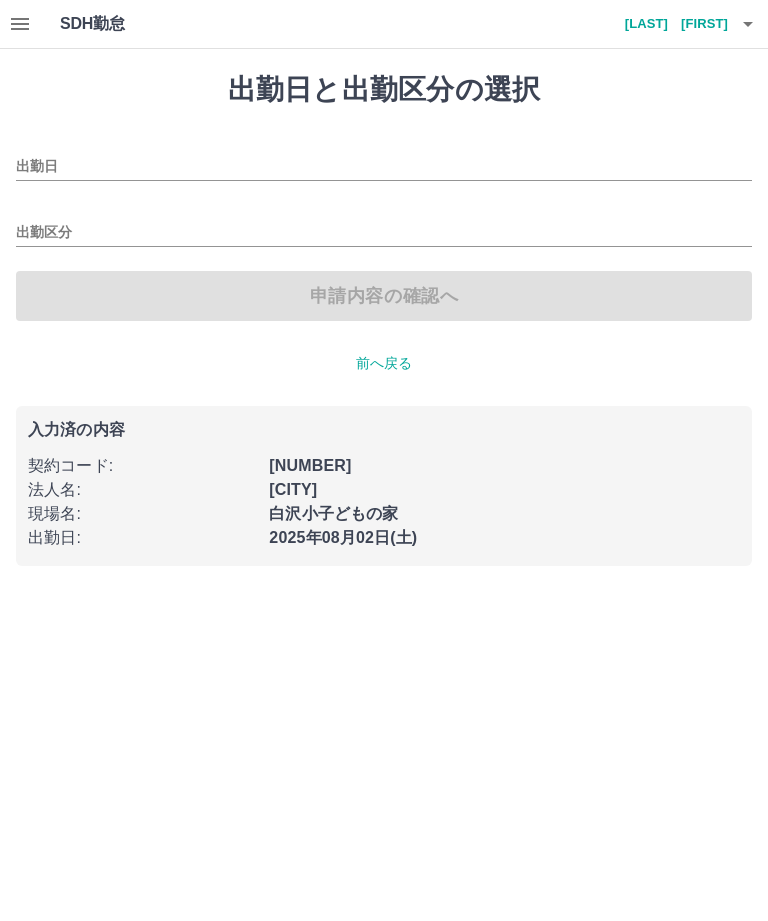 type on "**********" 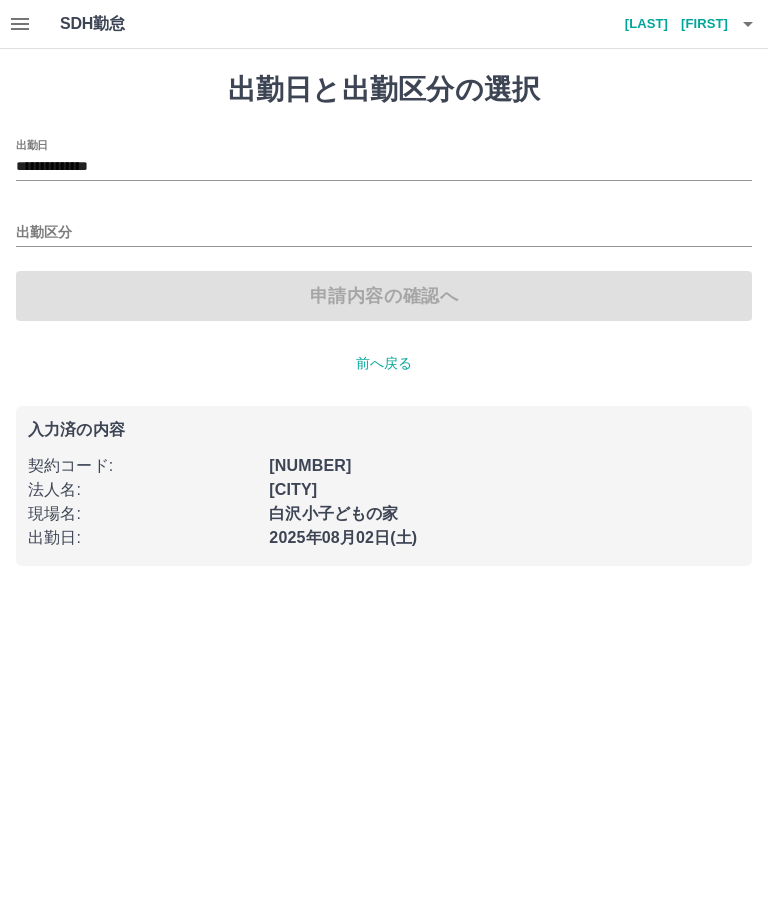 click on "出勤区分" at bounding box center (384, 233) 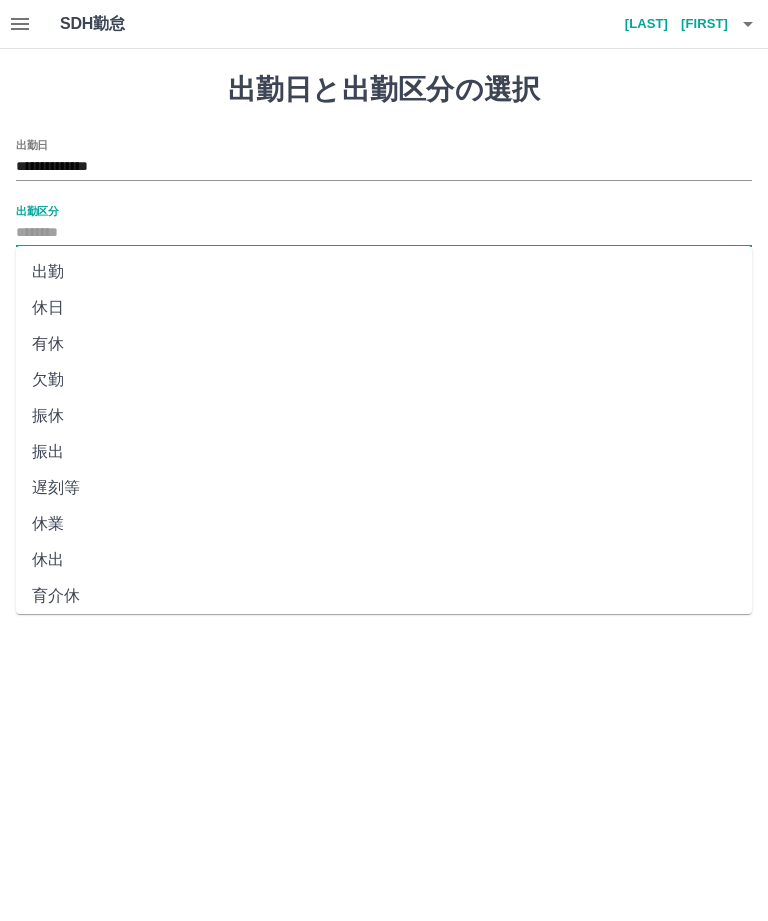 click on "出勤" at bounding box center (384, 272) 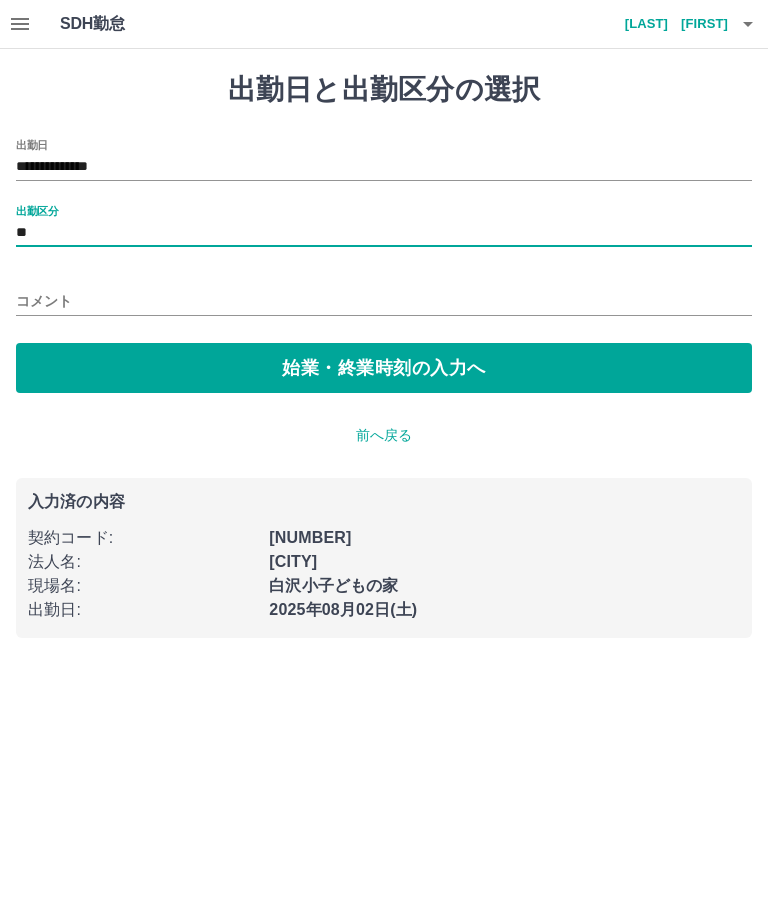 click on "始業・終業時刻の入力へ" at bounding box center (384, 368) 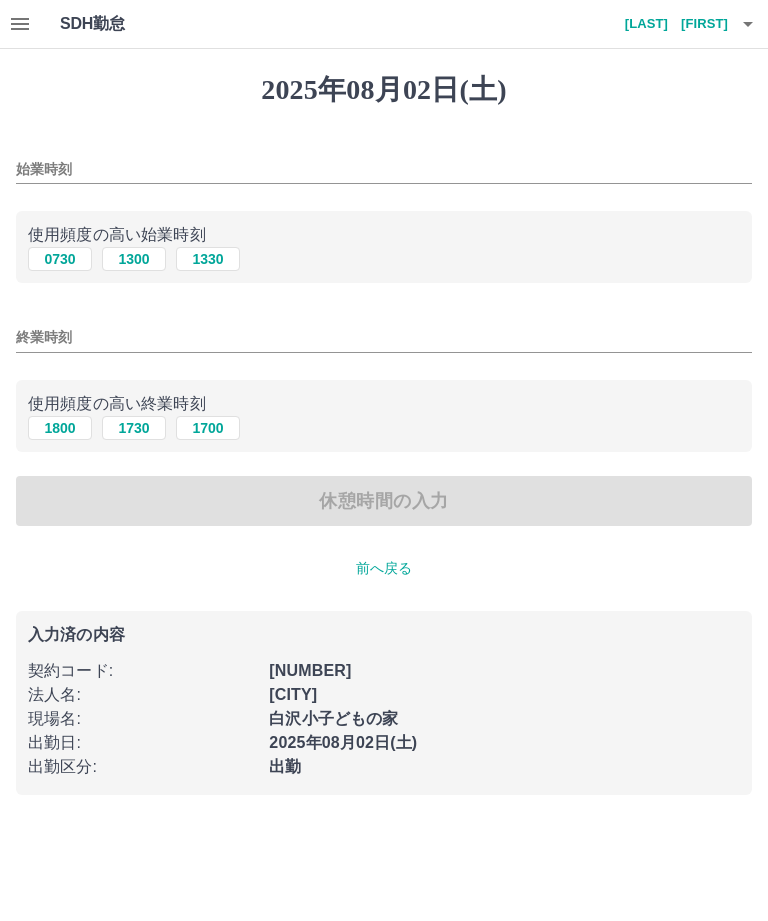 click on "0730" at bounding box center [60, 259] 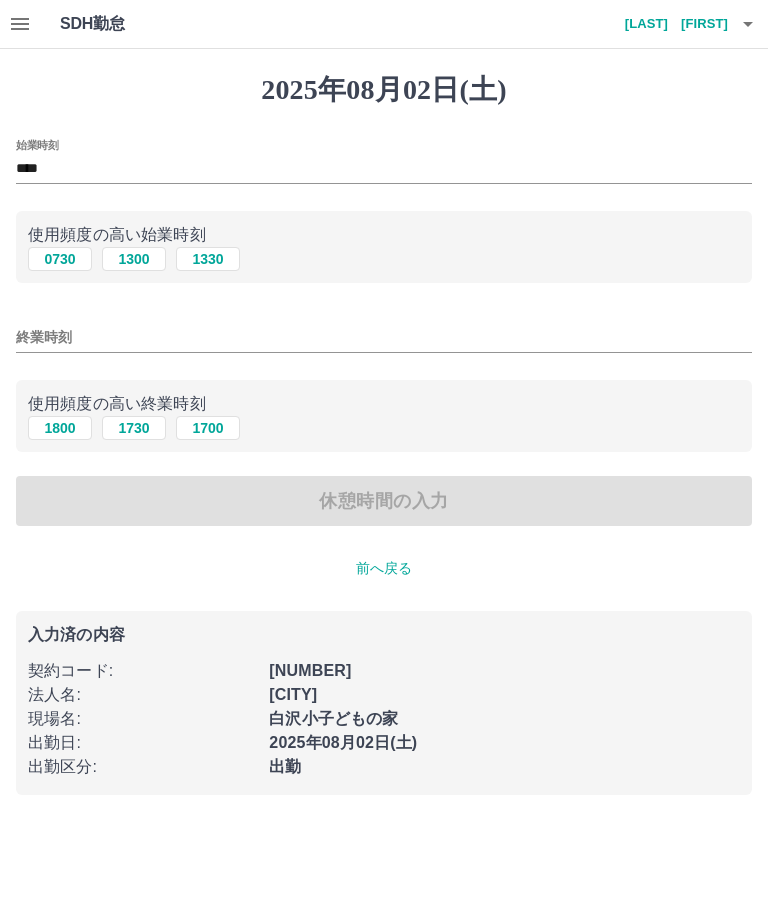 click on "終業時刻" at bounding box center (384, 337) 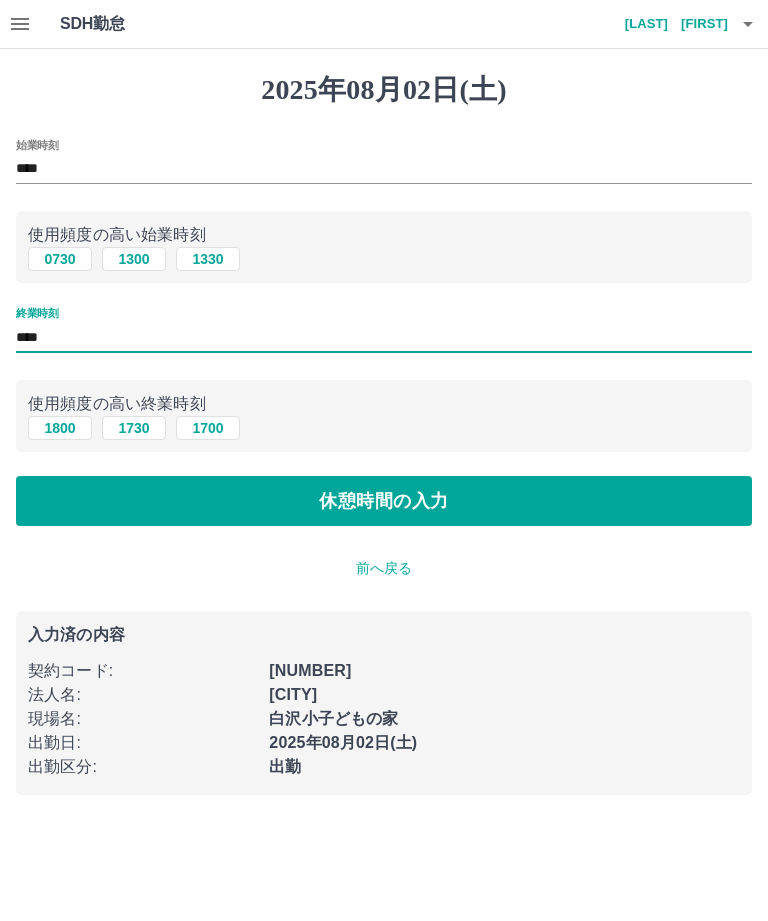 type on "****" 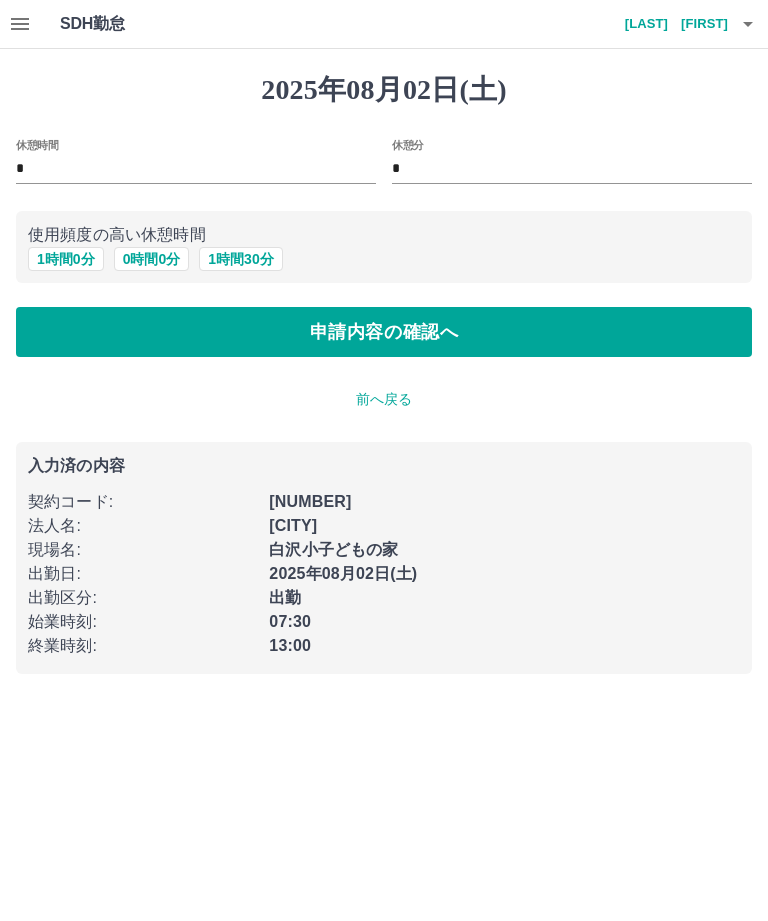 click on "1 時間 0 分" at bounding box center (66, 259) 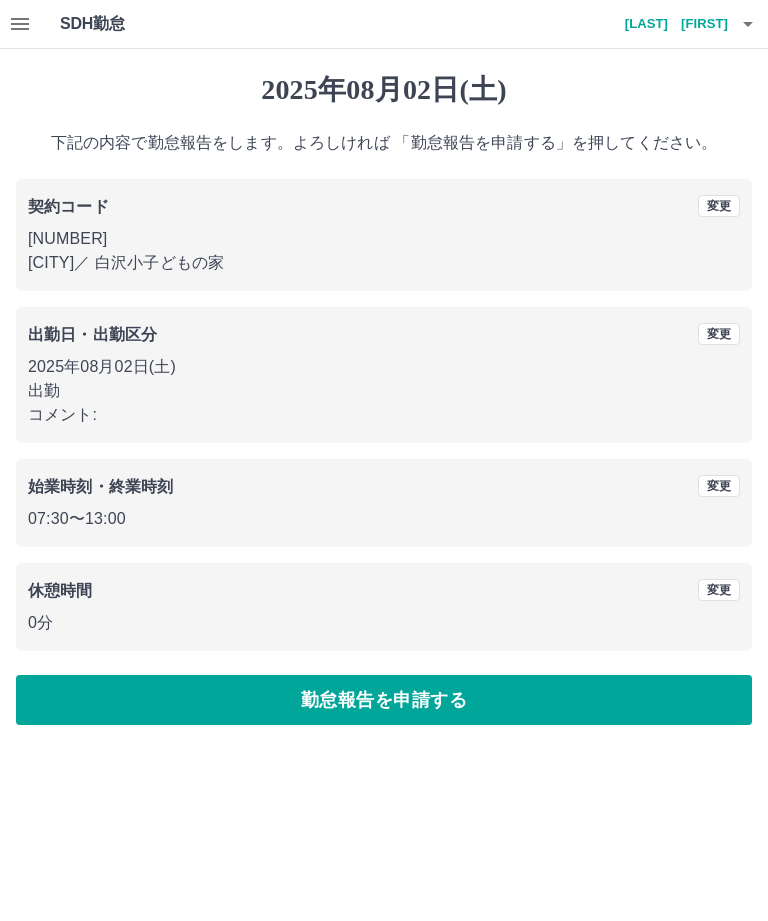 click on "勤怠報告を申請する" at bounding box center (384, 700) 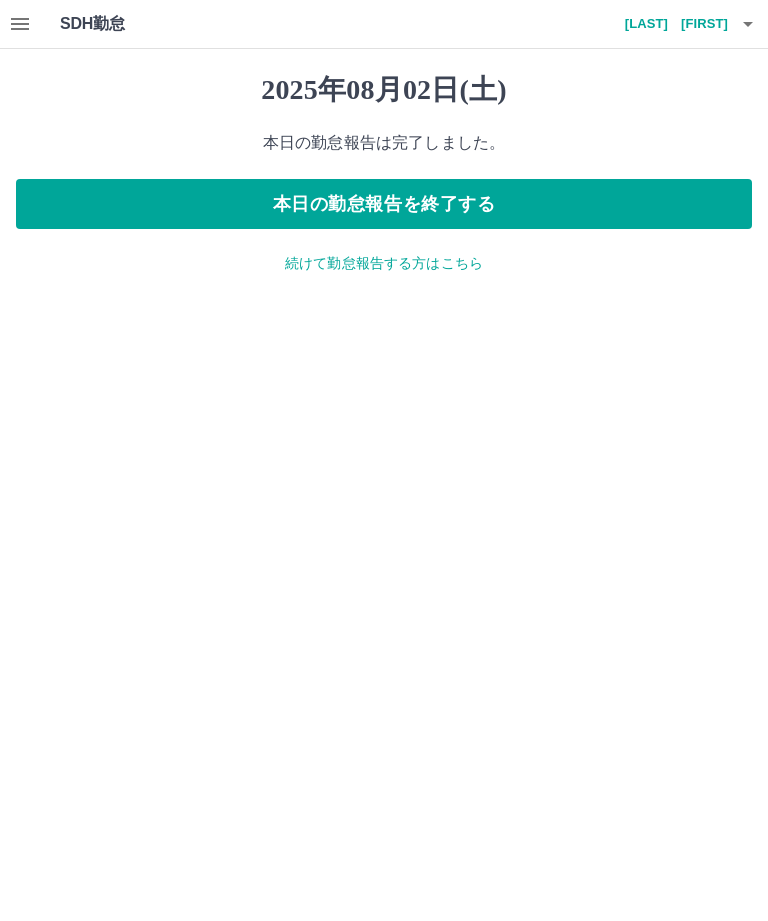 click on "続けて勤怠報告する方はこちら" at bounding box center (384, 263) 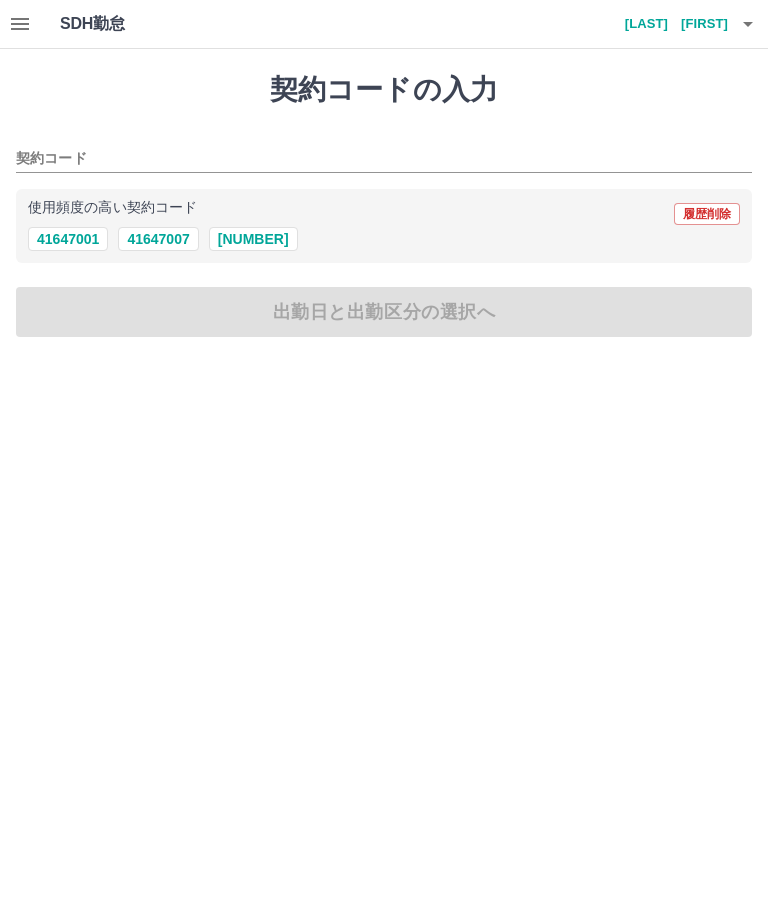 click on "41647002" at bounding box center [253, 239] 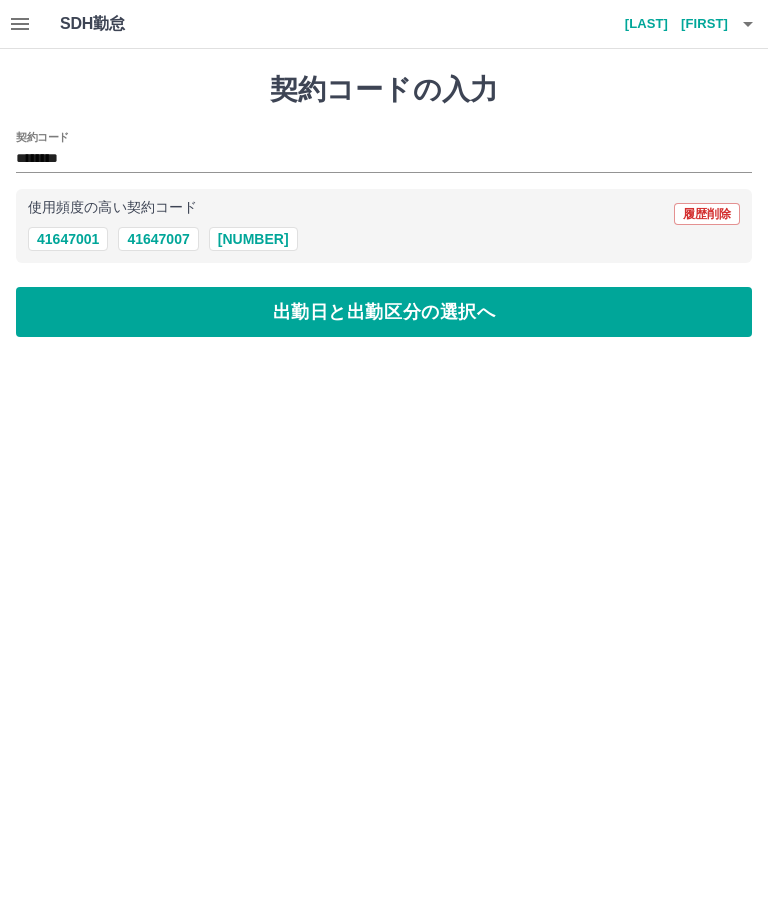 click on "出勤日と出勤区分の選択へ" at bounding box center [384, 312] 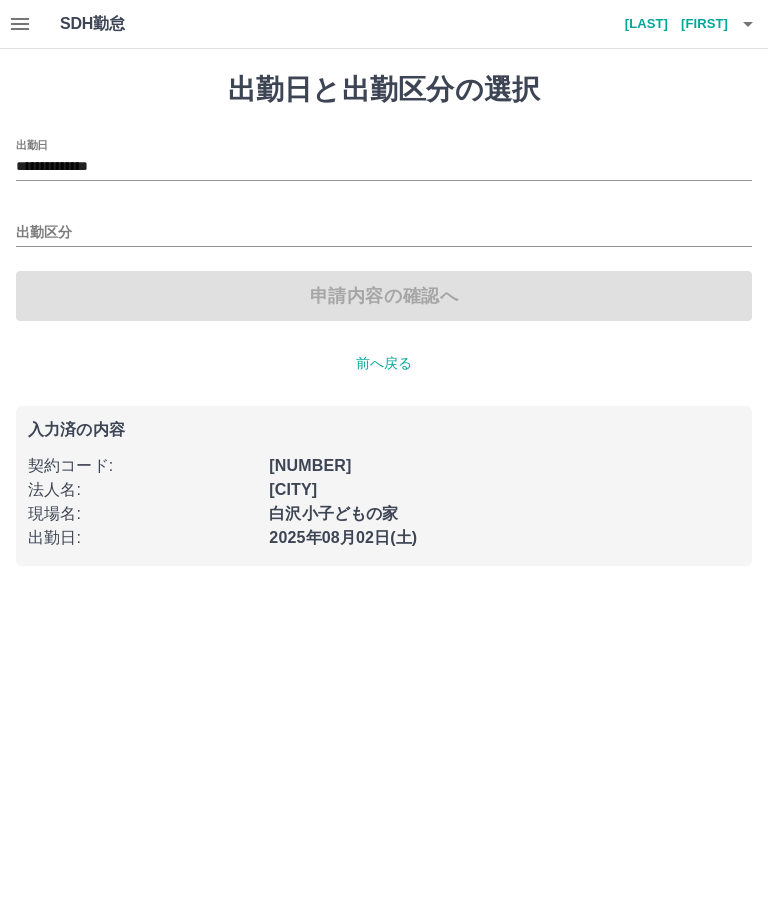 click on "**********" at bounding box center [384, 167] 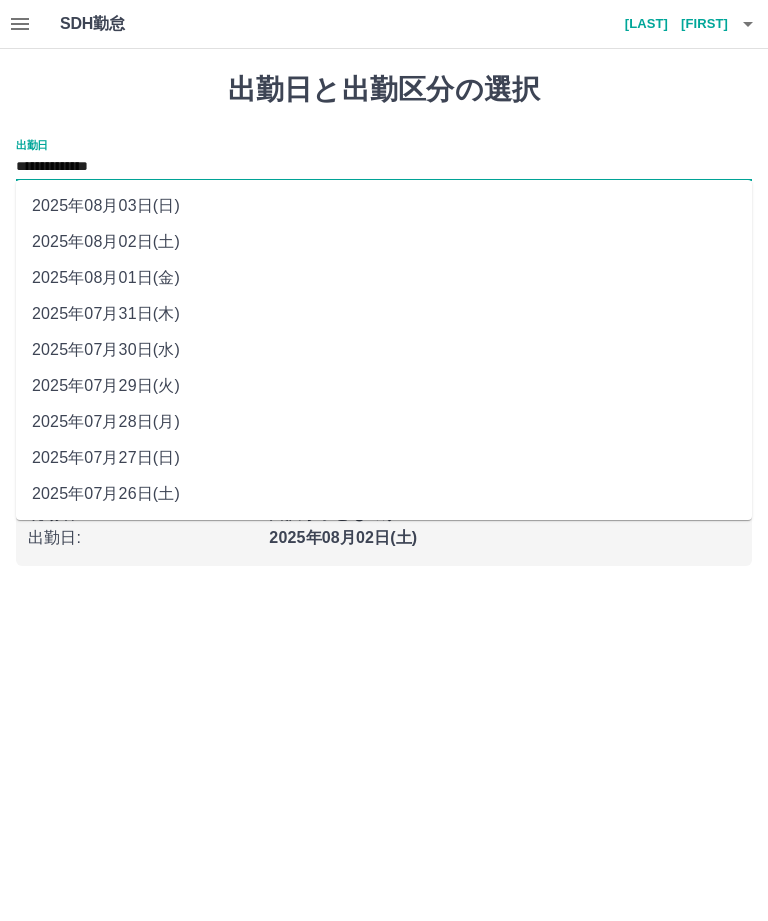 click on "2025年08月01日(金)" at bounding box center (384, 278) 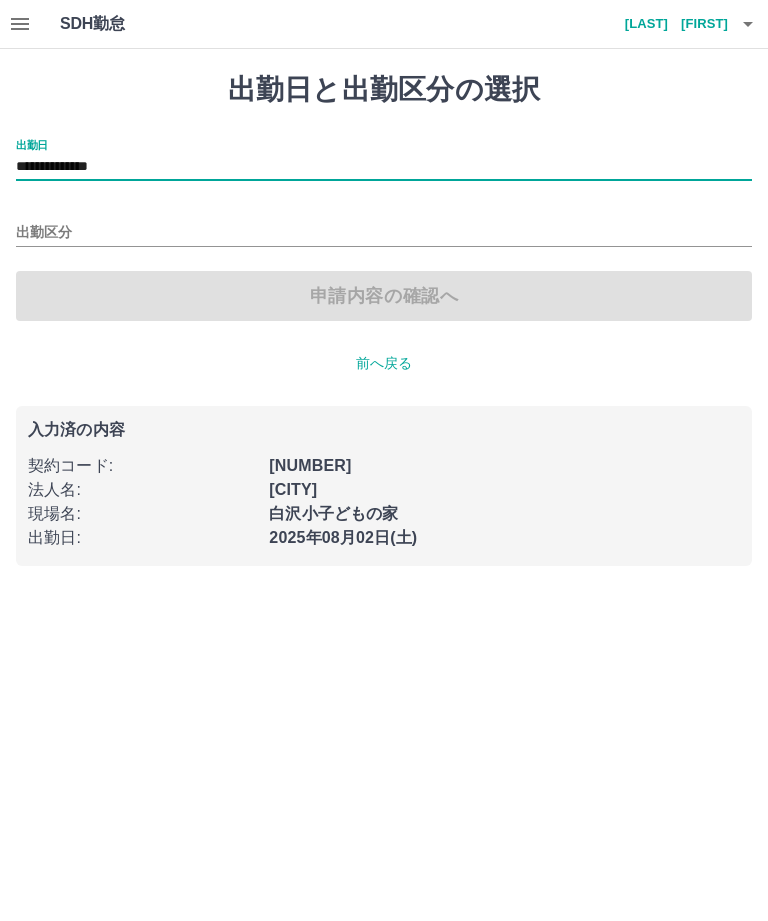click on "出勤区分" at bounding box center (384, 233) 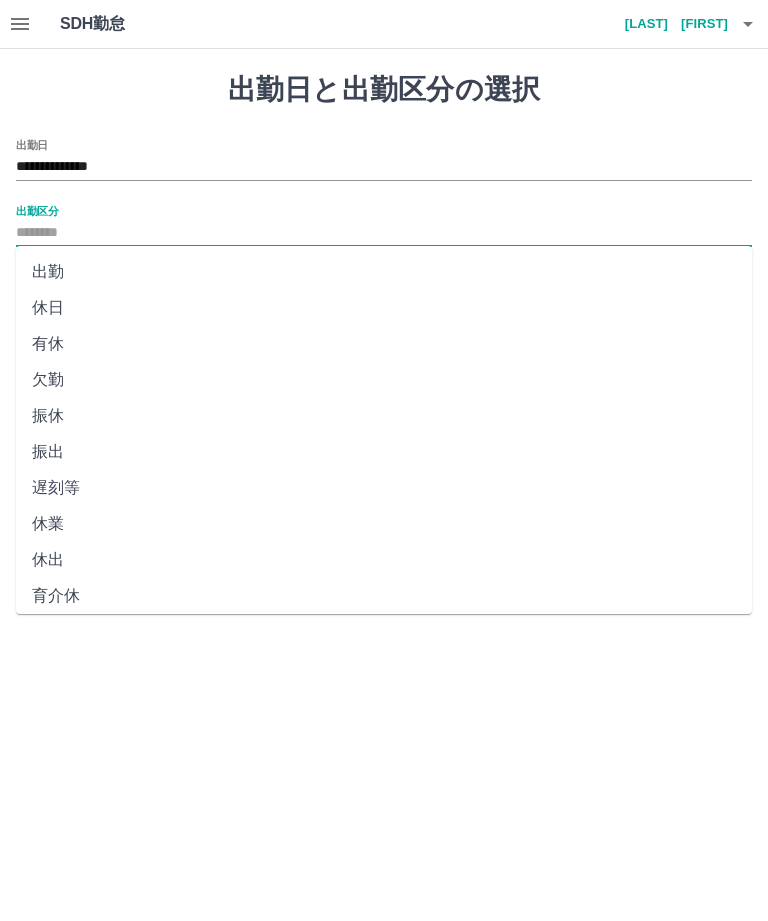 click on "出勤" at bounding box center (384, 272) 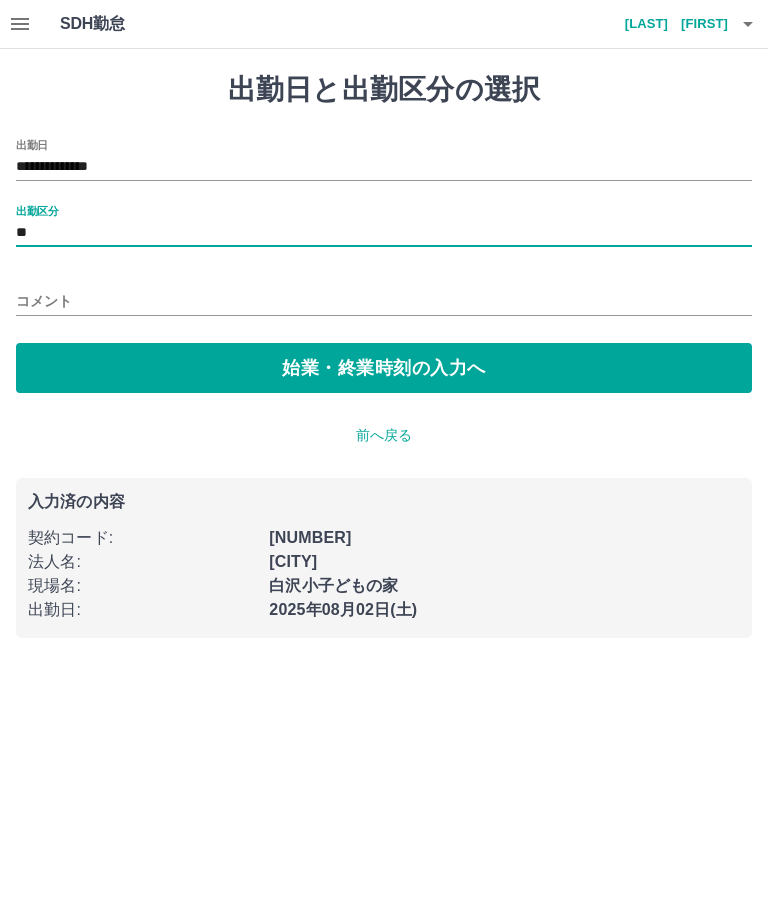 click on "始業・終業時刻の入力へ" at bounding box center [384, 368] 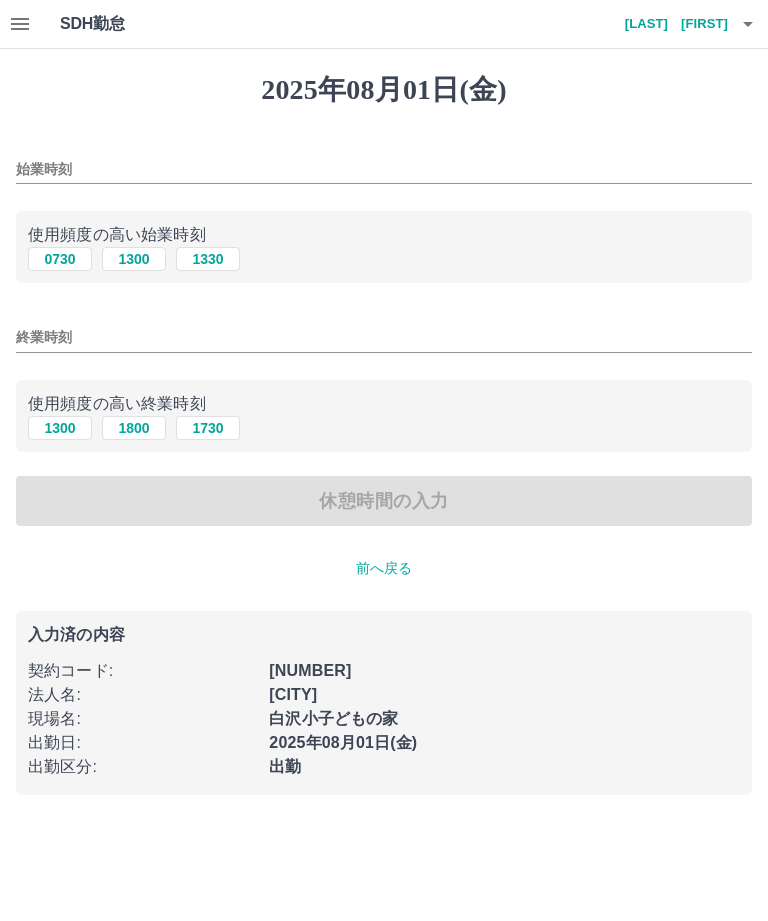 click on "0730" at bounding box center (60, 259) 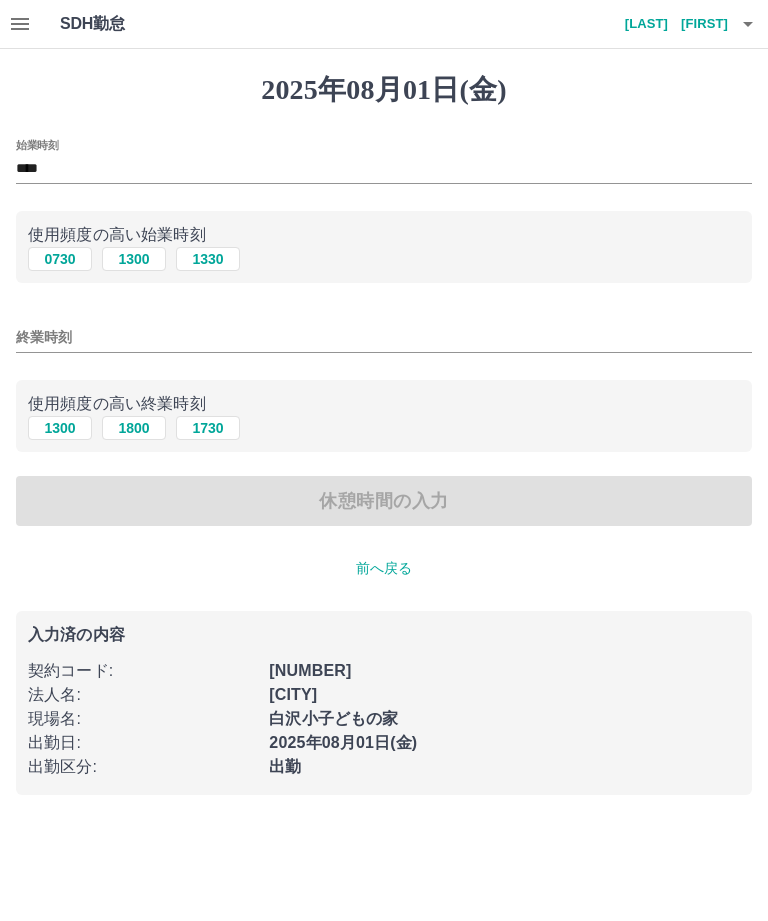 click on "終業時刻" at bounding box center (384, 337) 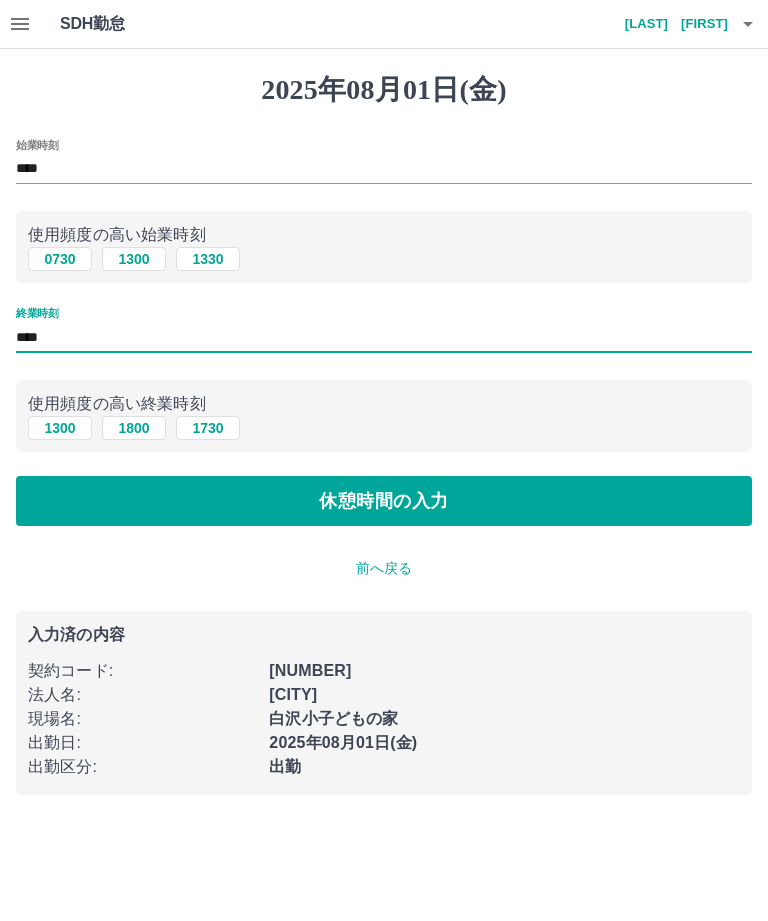 type on "****" 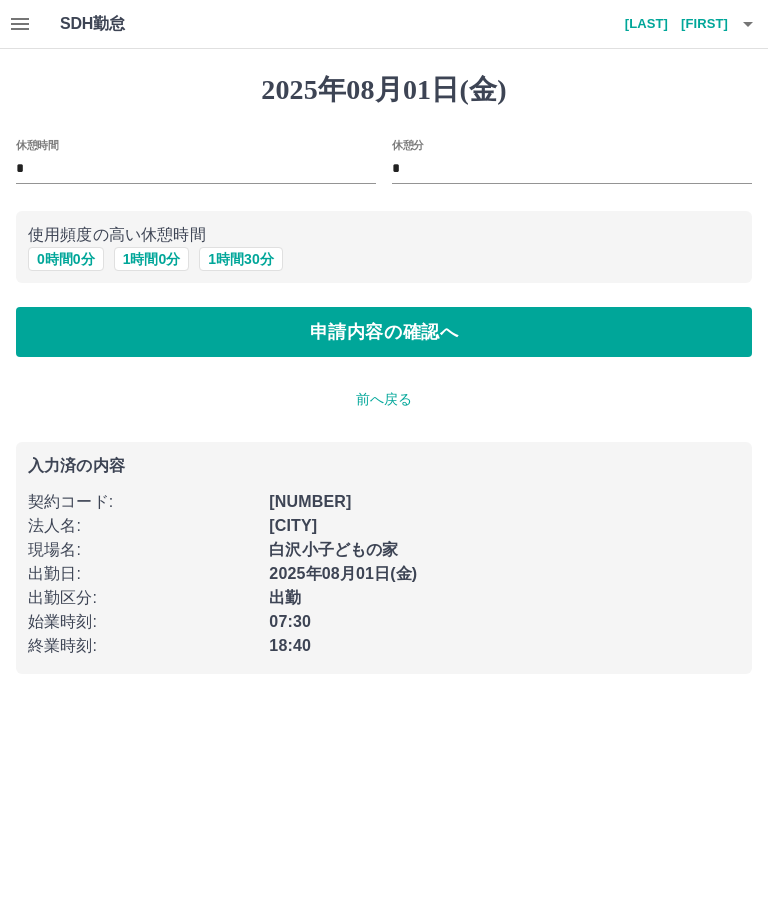 click on "1 時間 0 分" at bounding box center [152, 259] 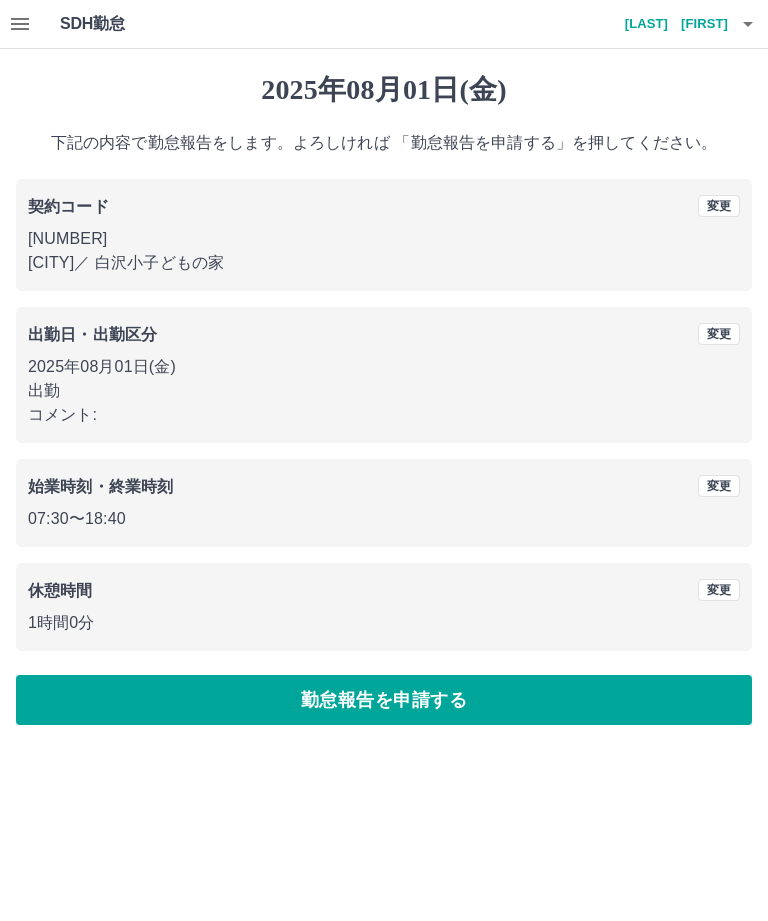 click on "勤怠報告を申請する" at bounding box center (384, 700) 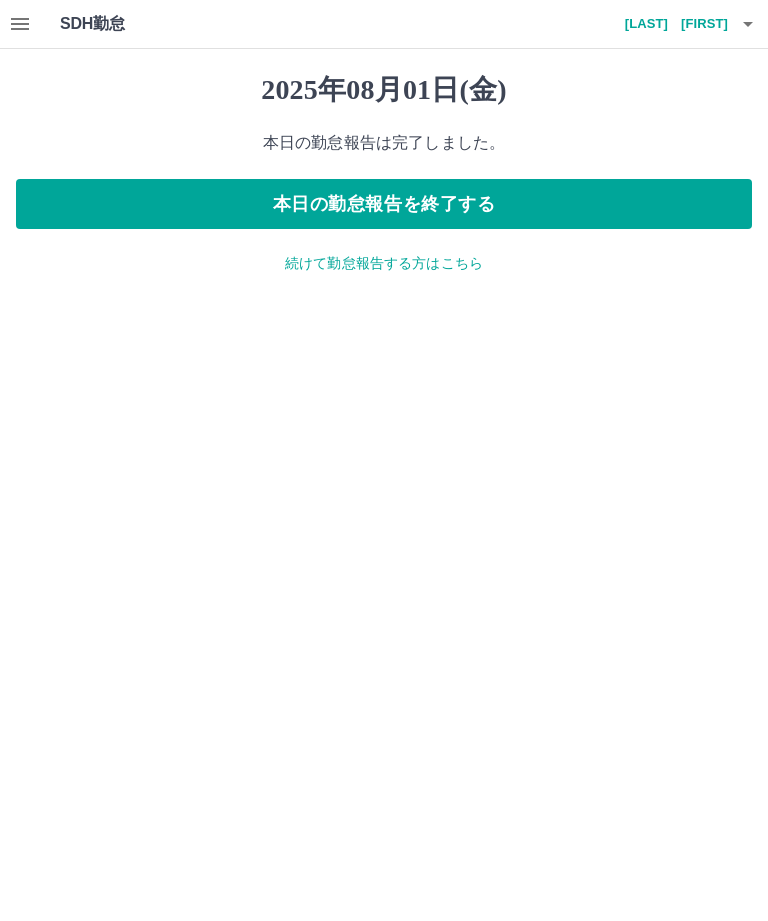click on "本日の勤怠報告を終了する" at bounding box center [384, 204] 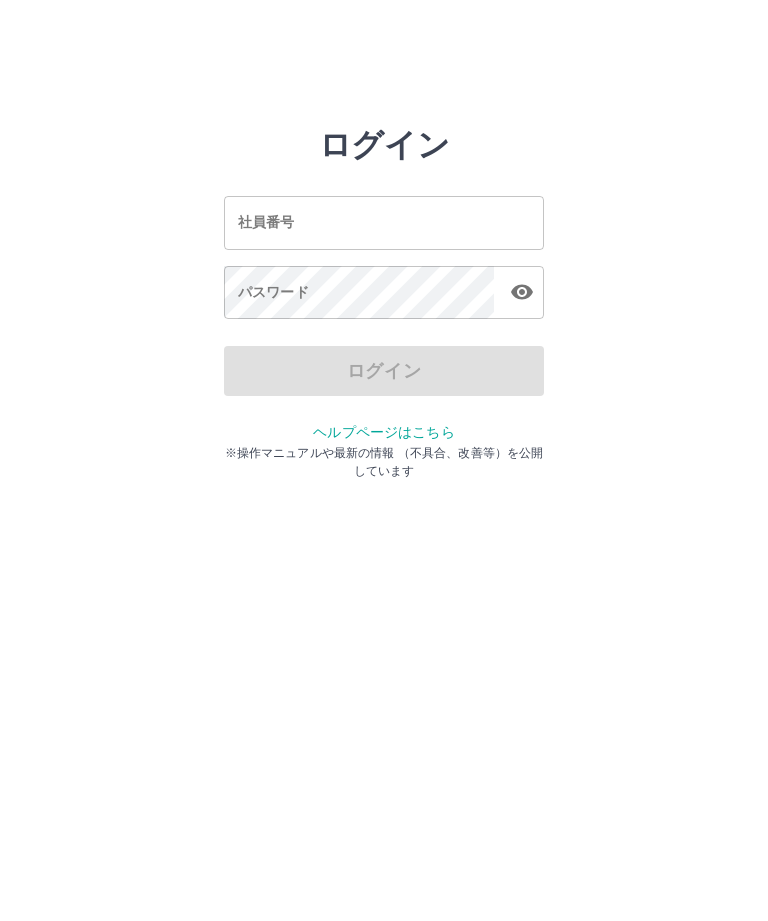 scroll, scrollTop: 0, scrollLeft: 0, axis: both 